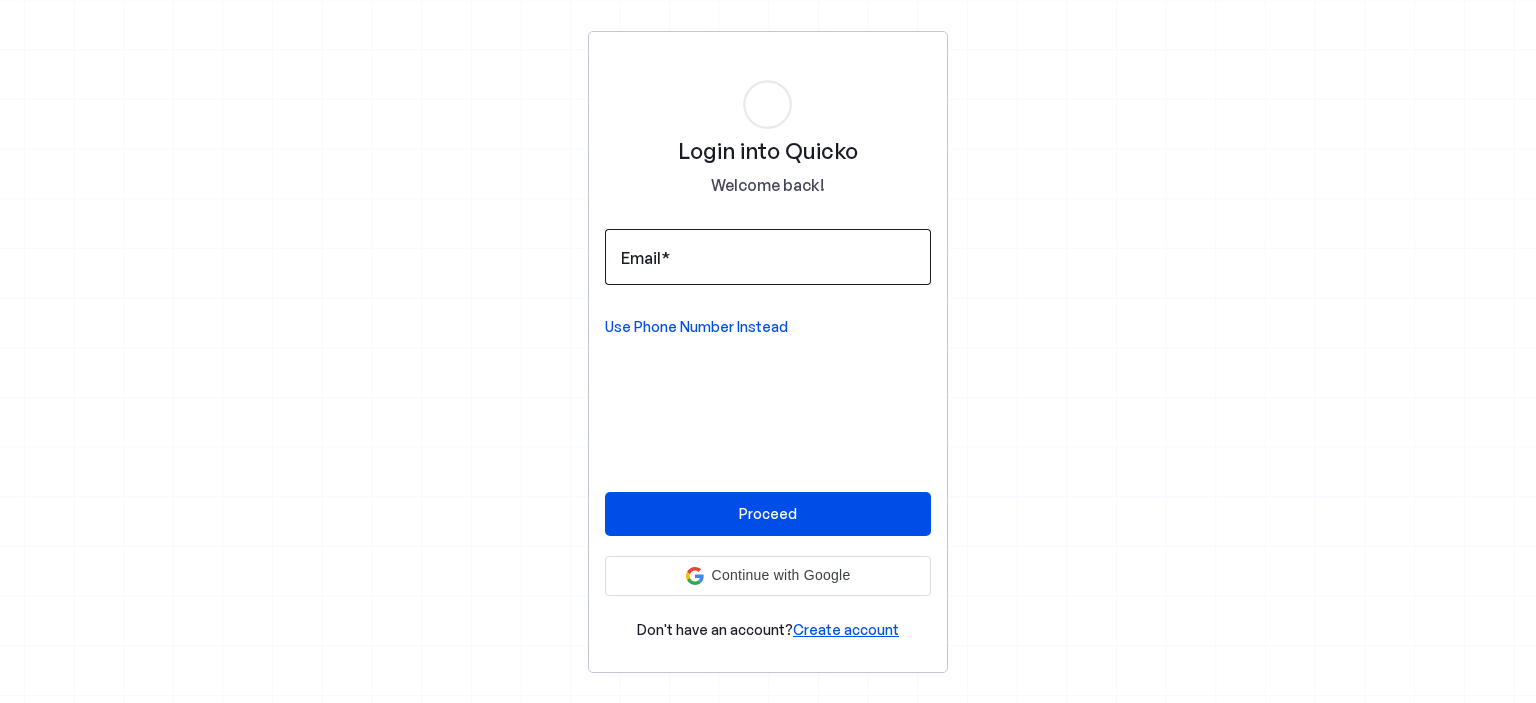scroll, scrollTop: 0, scrollLeft: 0, axis: both 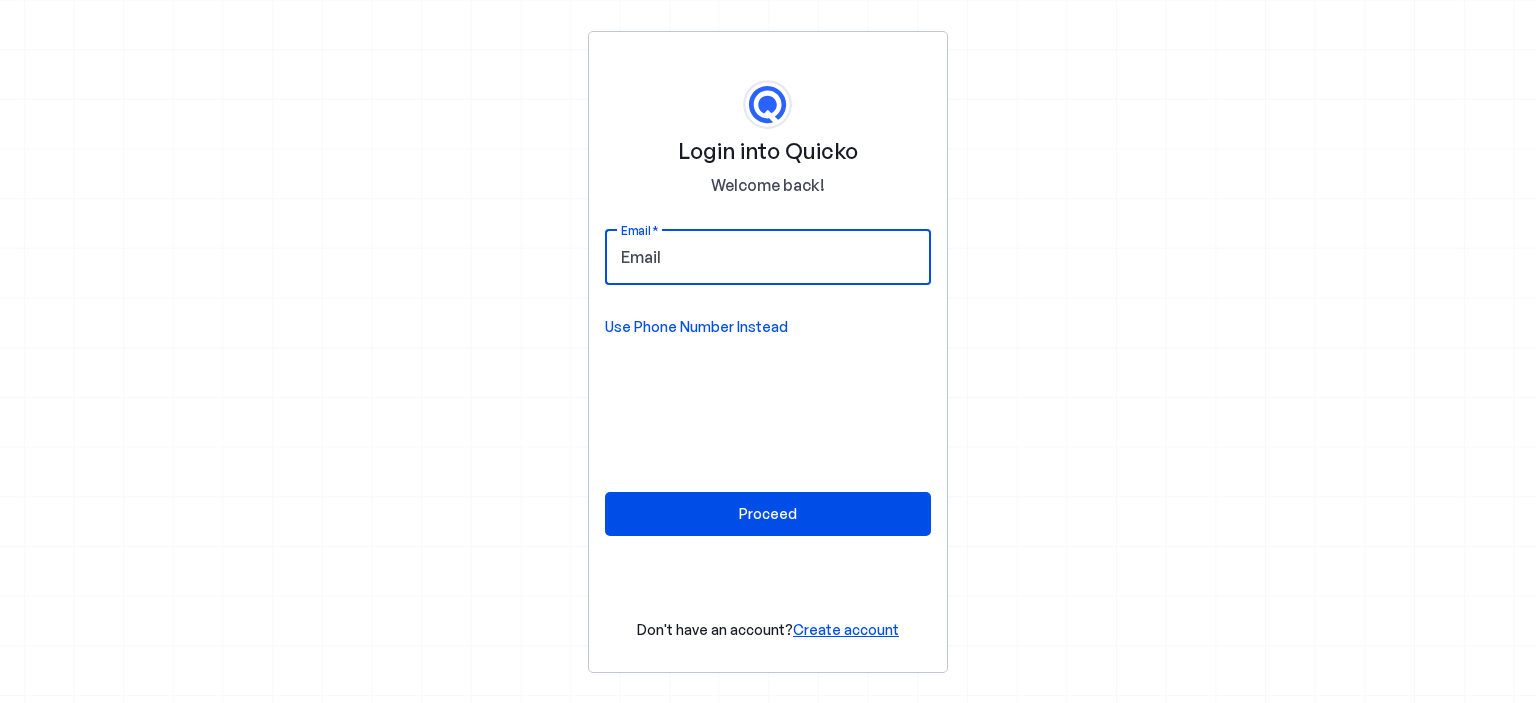 click on "Email" at bounding box center [768, 257] 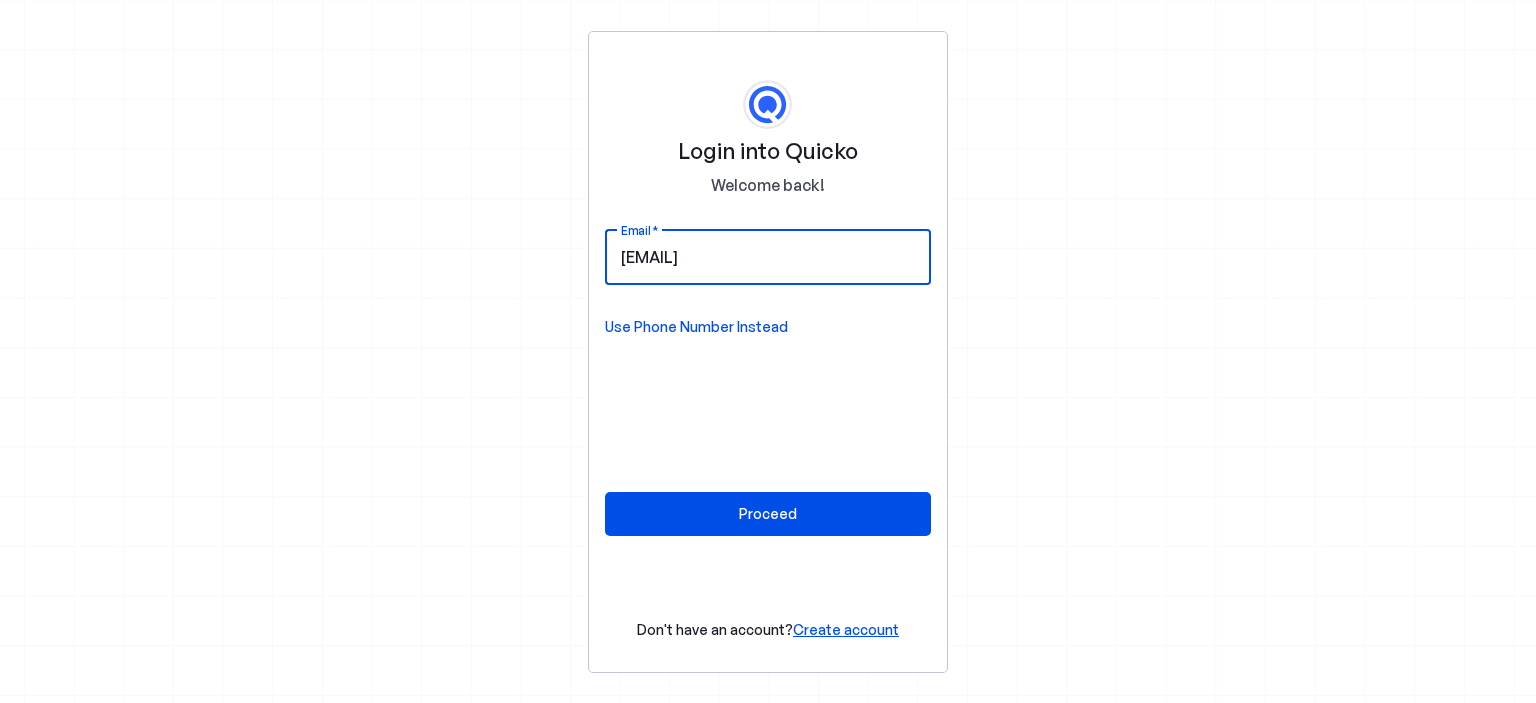 type on "[EMAIL]" 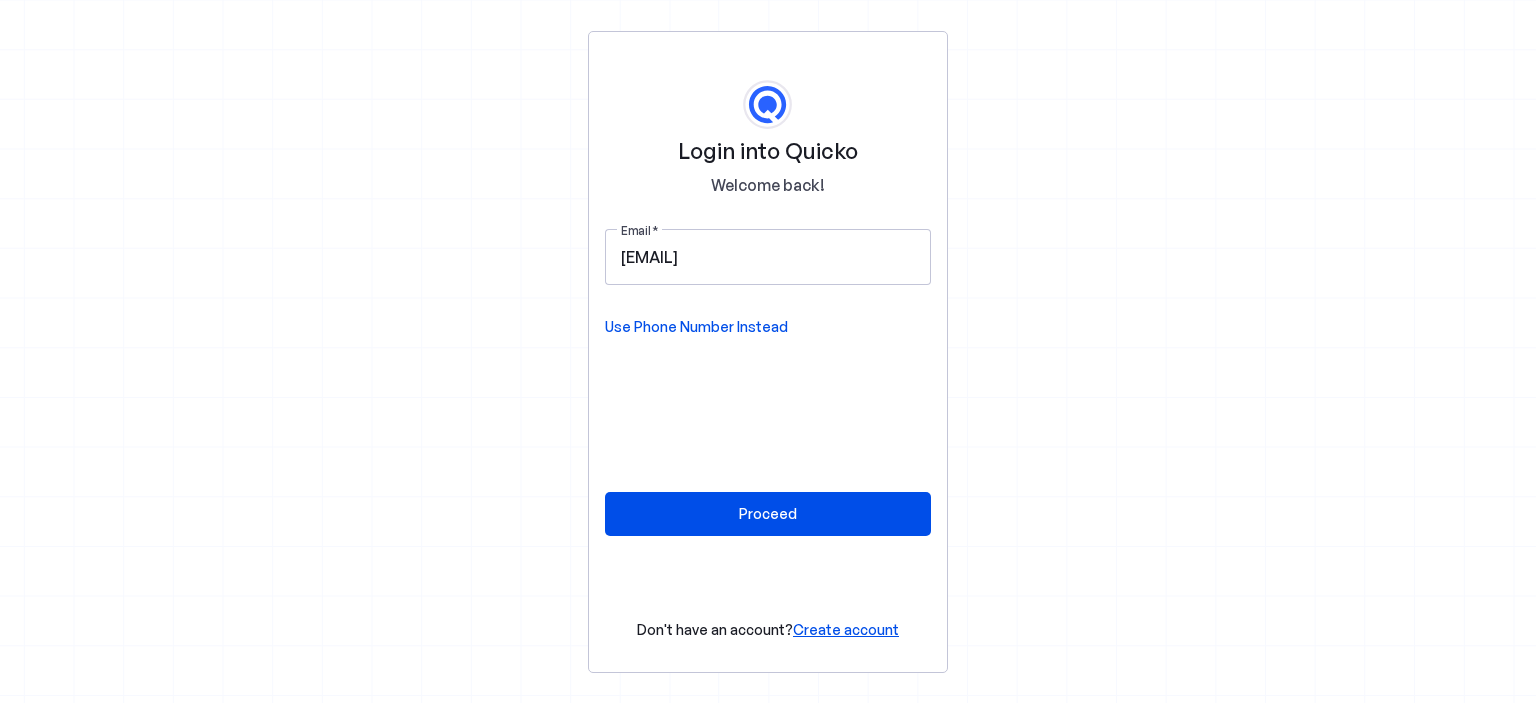 click on "Login into Quicko  Welcome back!  Email [EMAIL] Use Phone Number Instead Proceed Don't have an account?  Create account" at bounding box center [768, 351] 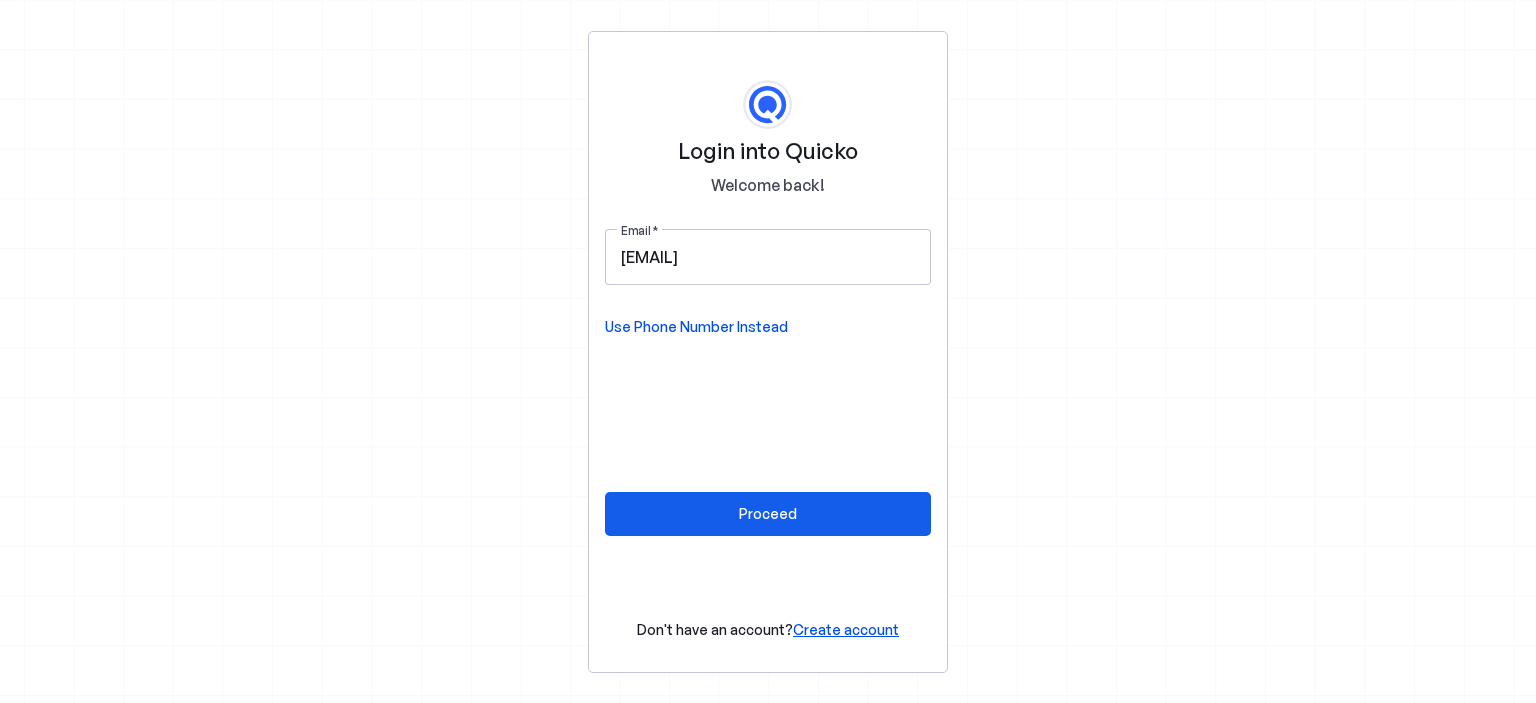 click at bounding box center [768, 514] 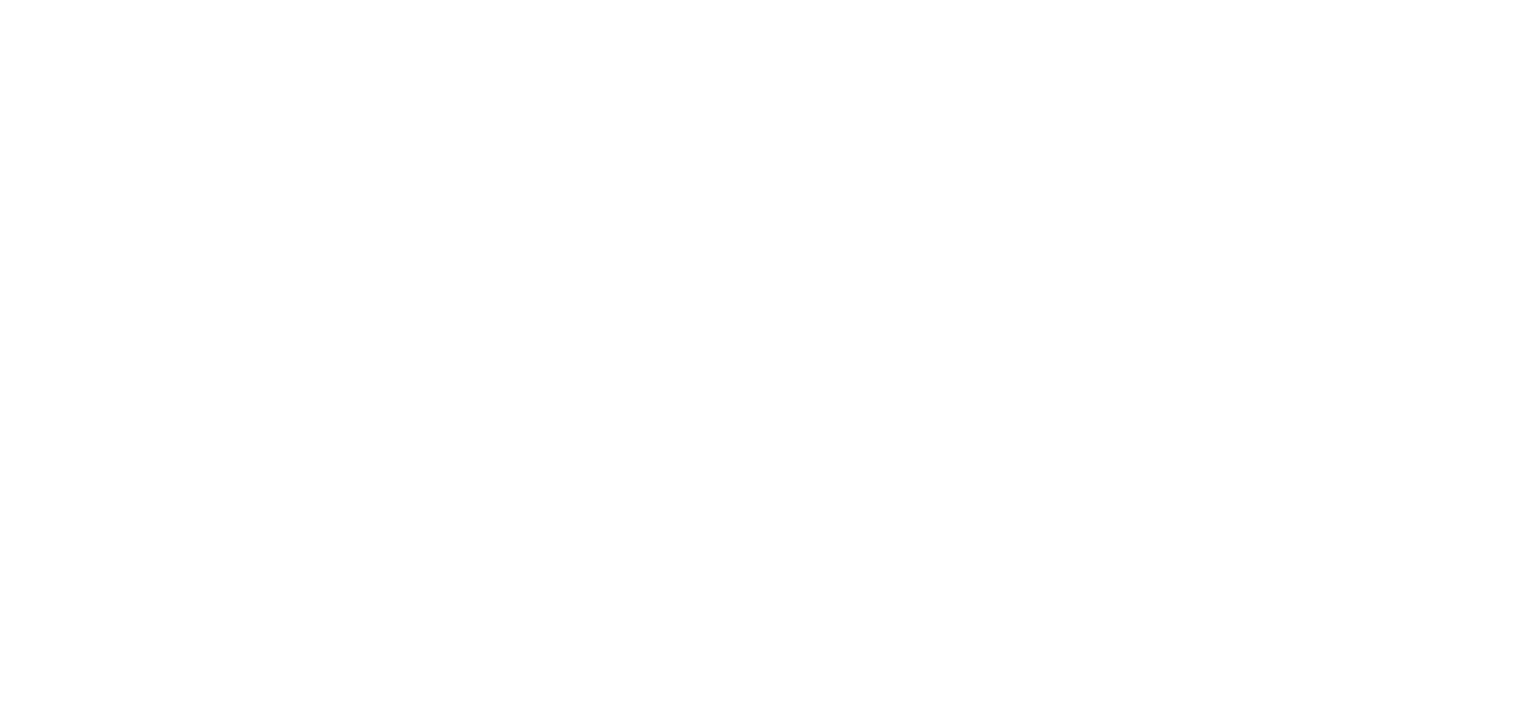 scroll, scrollTop: 0, scrollLeft: 0, axis: both 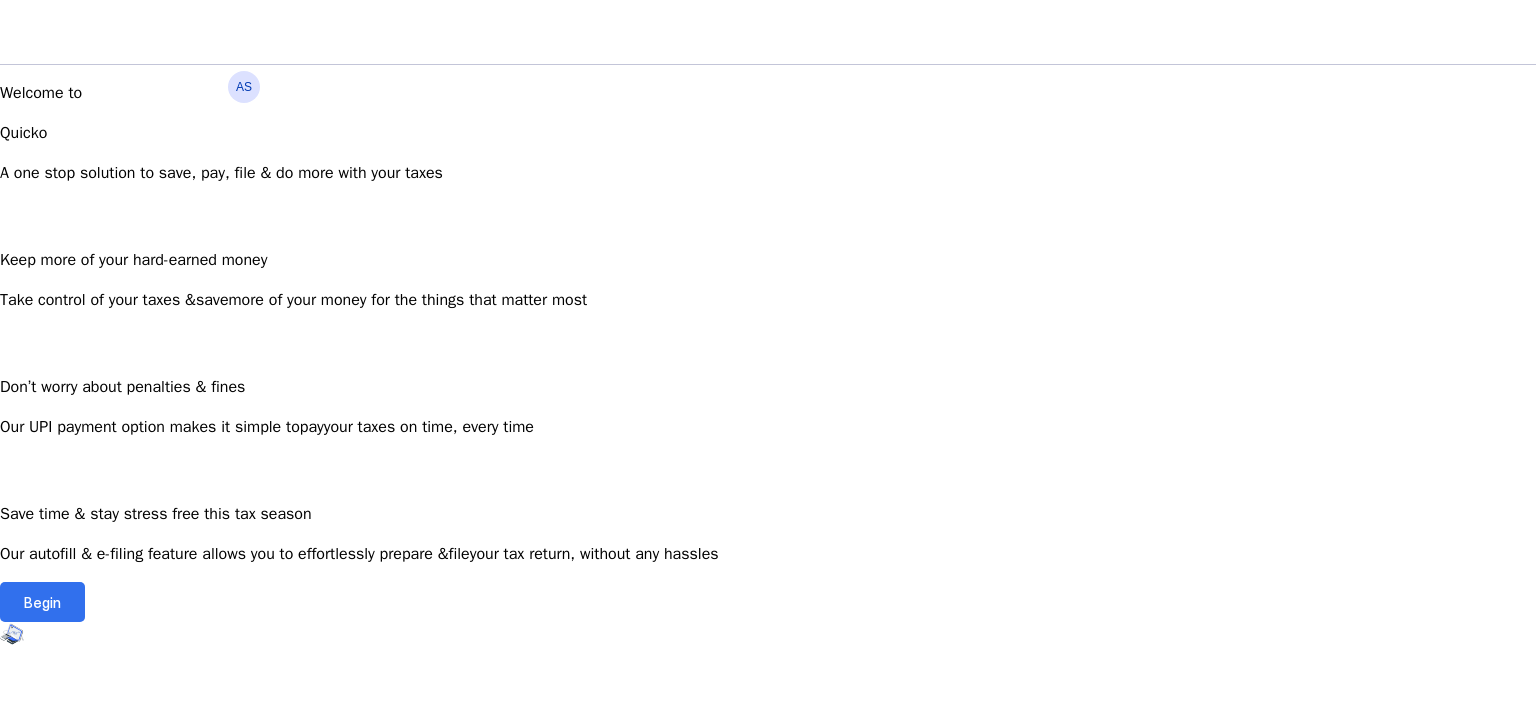 click at bounding box center (42, 602) 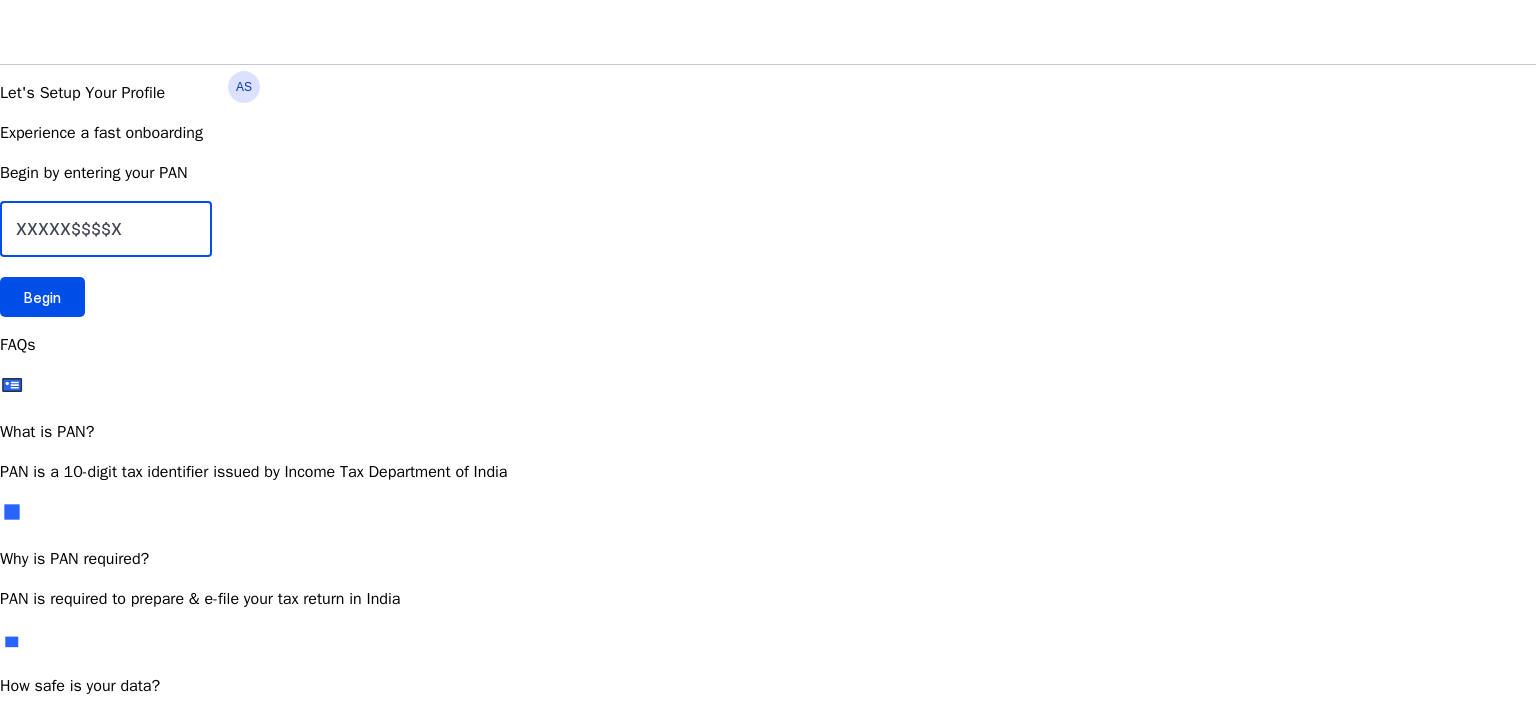click at bounding box center (106, 229) 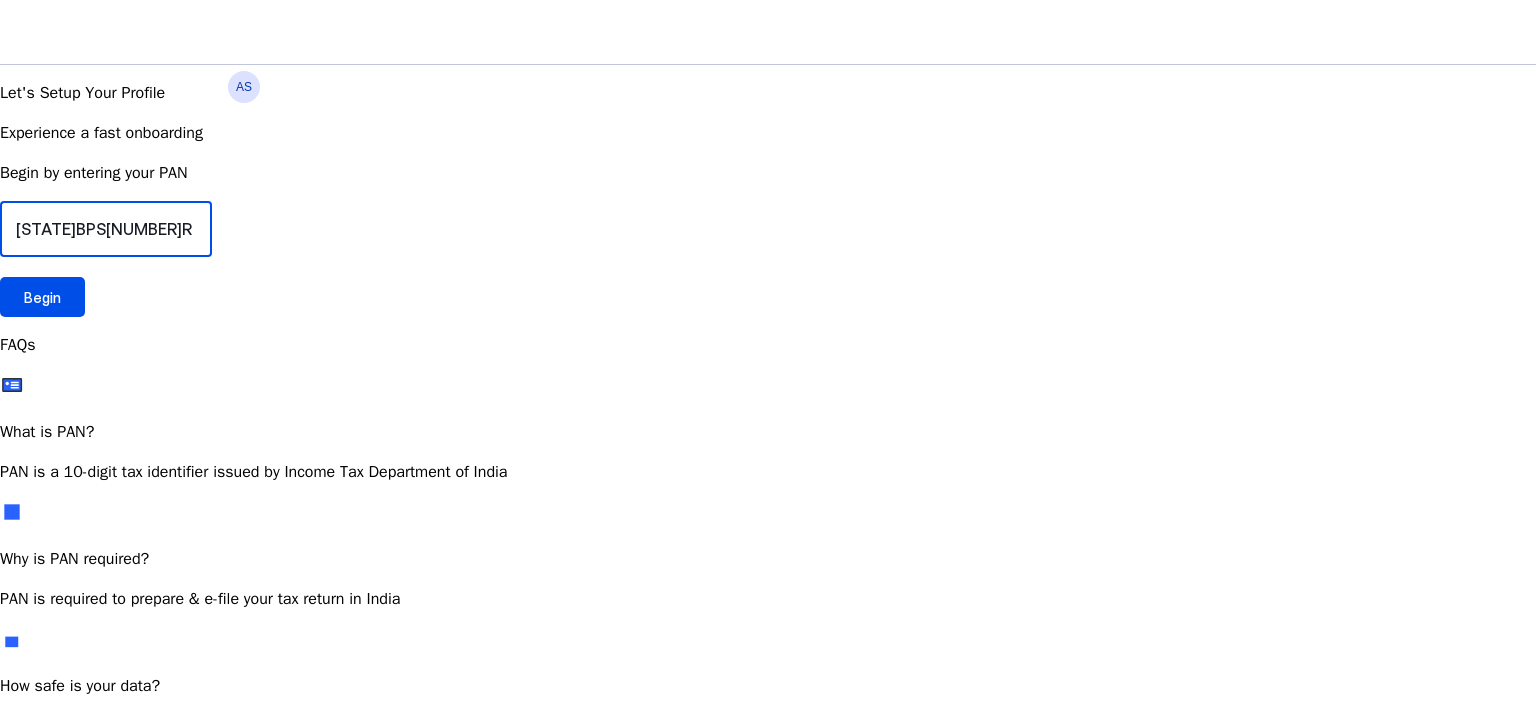 type on "[STATE]BPS[NUMBER]R" 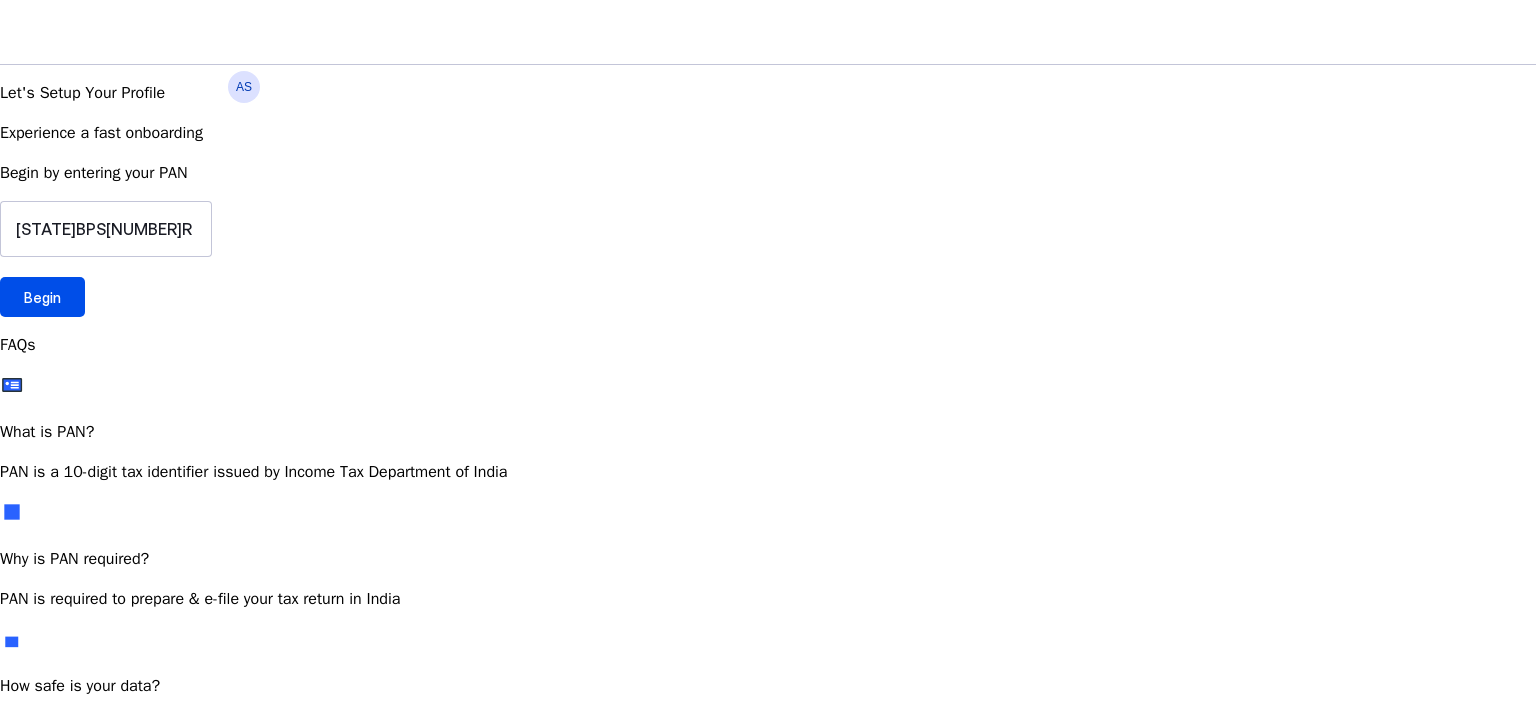 click on "[STATE]BPS[NUMBER]R Begin" at bounding box center [768, 259] 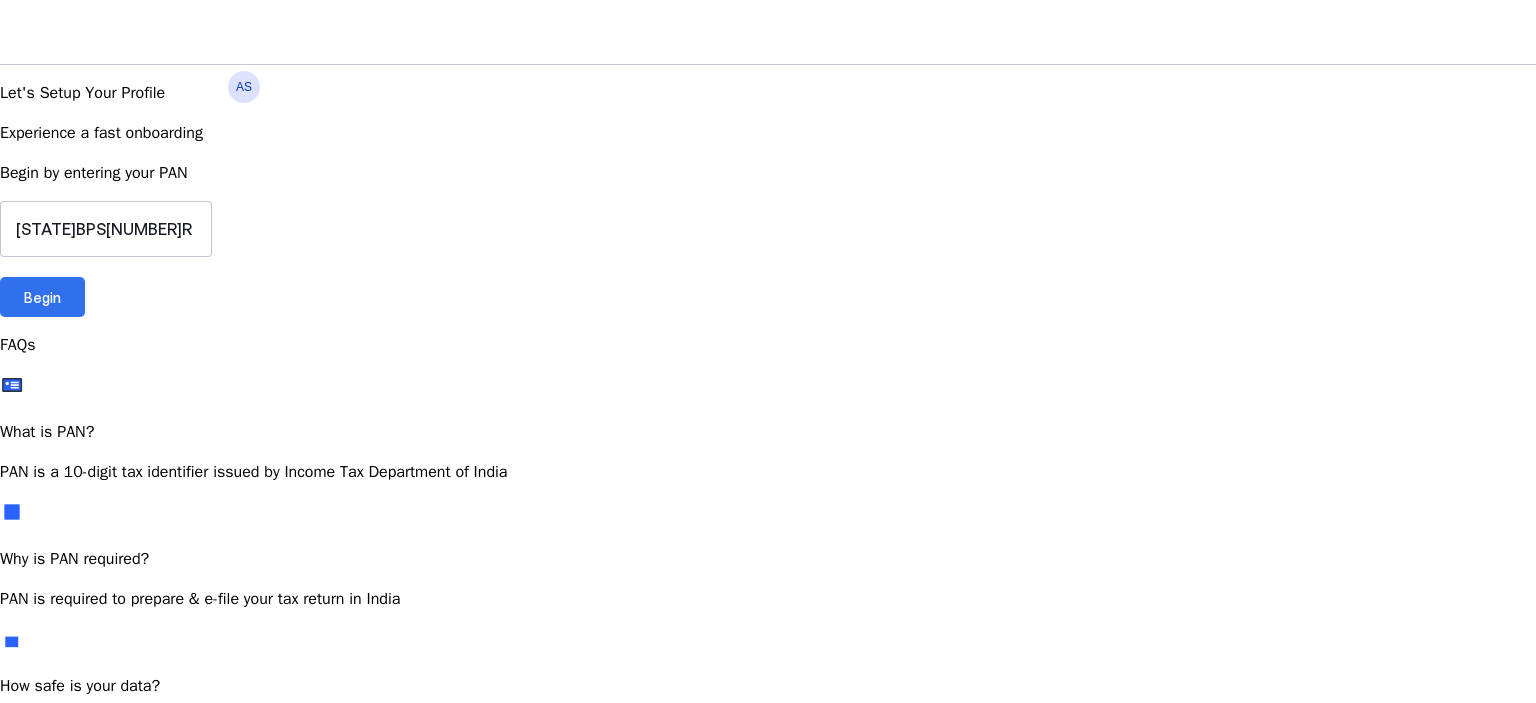 click on "Begin" at bounding box center (42, 297) 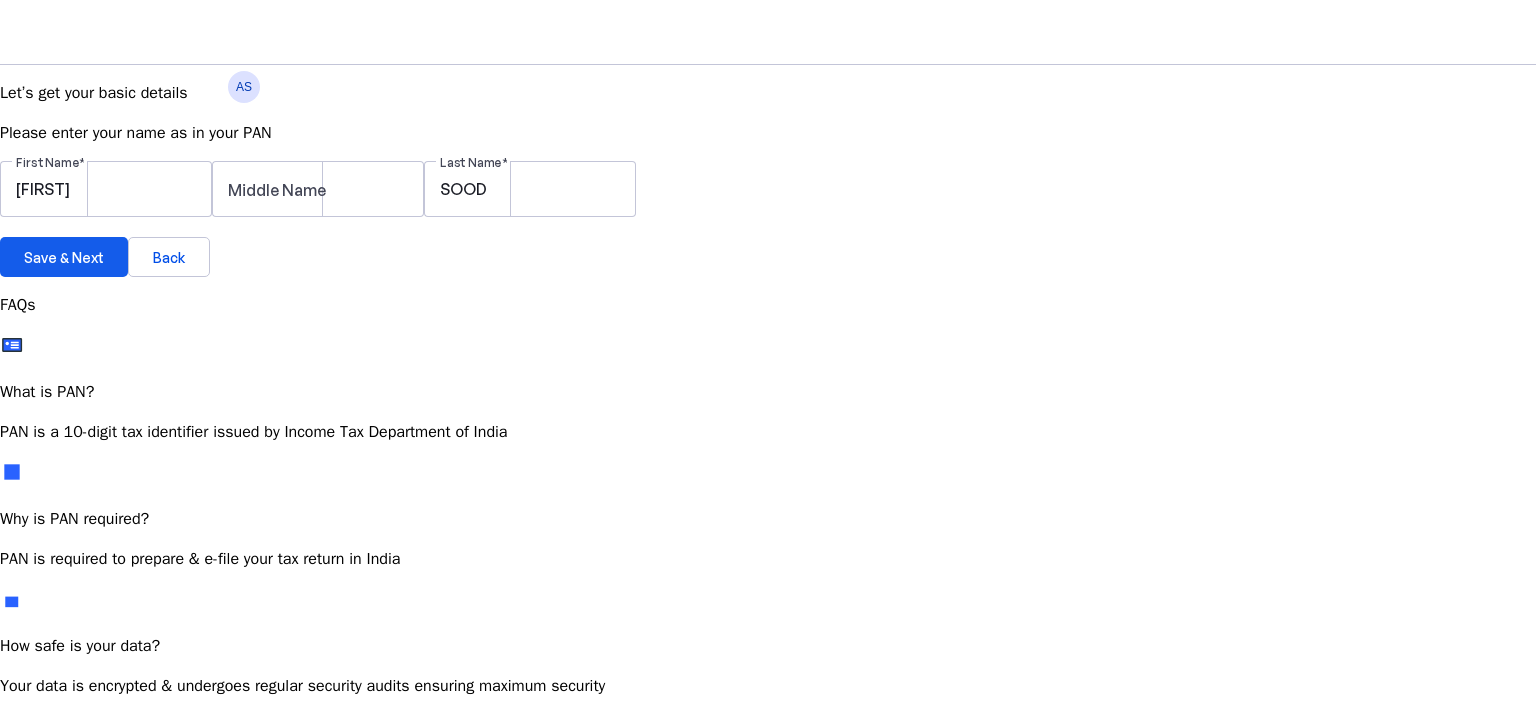 click on "Save & Next" at bounding box center (64, 257) 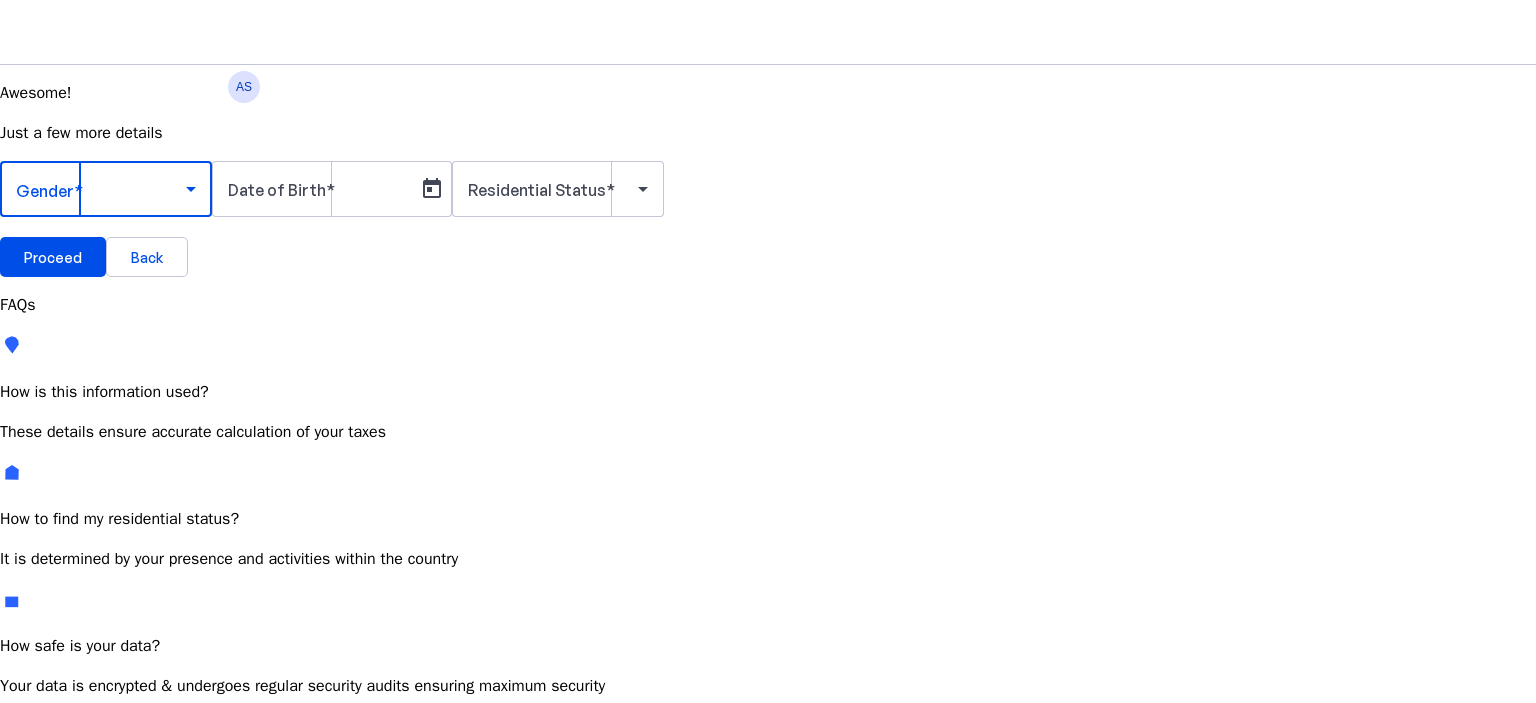 click at bounding box center [101, 189] 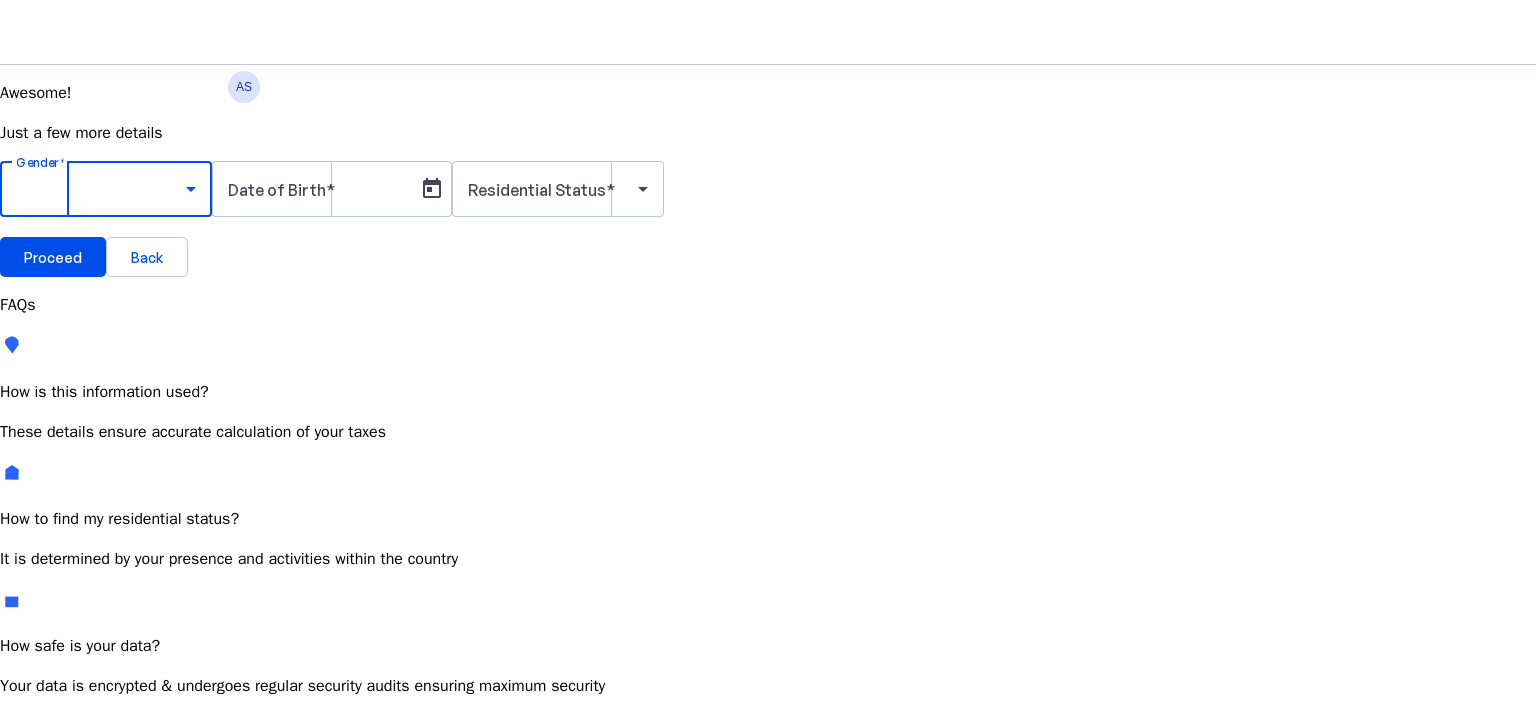 click on "Male" at bounding box center (154, 746) 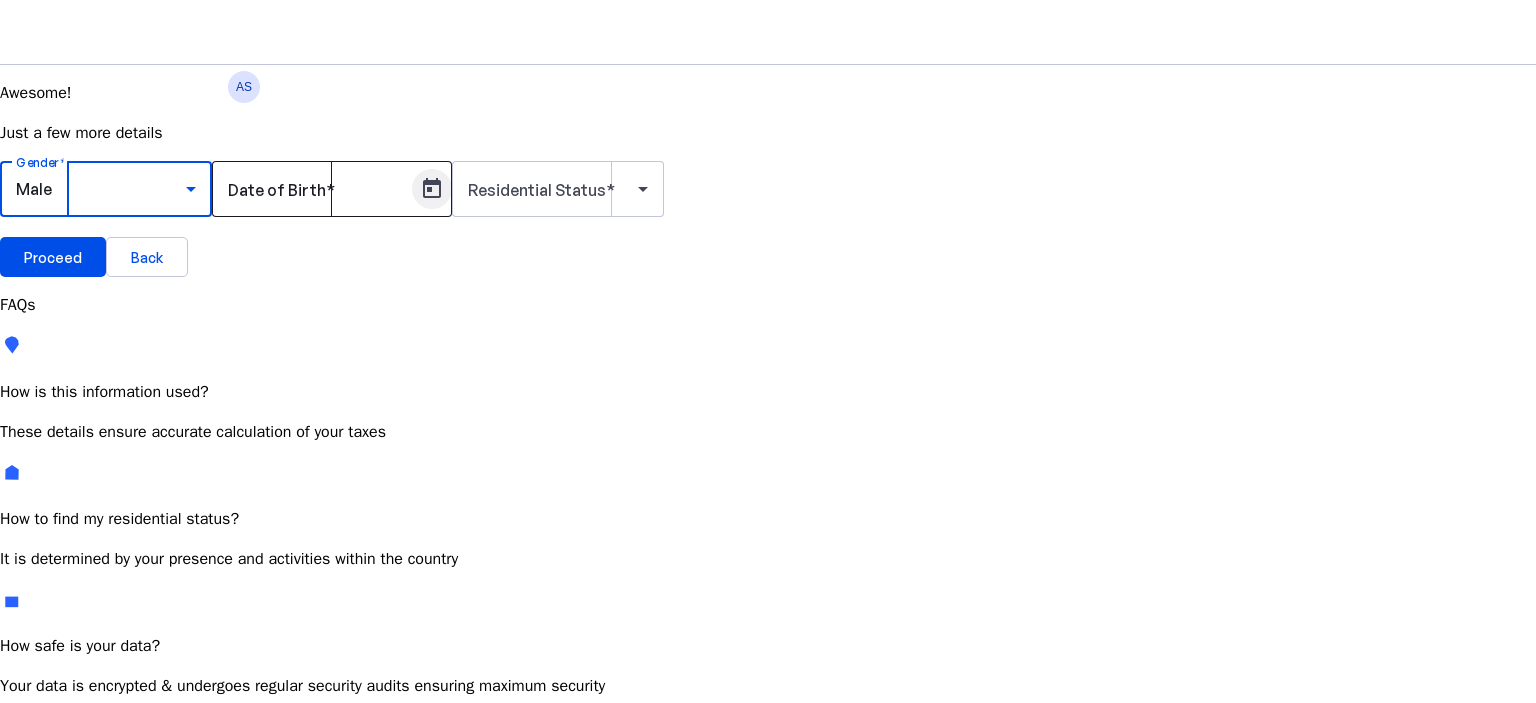 click at bounding box center (432, 189) 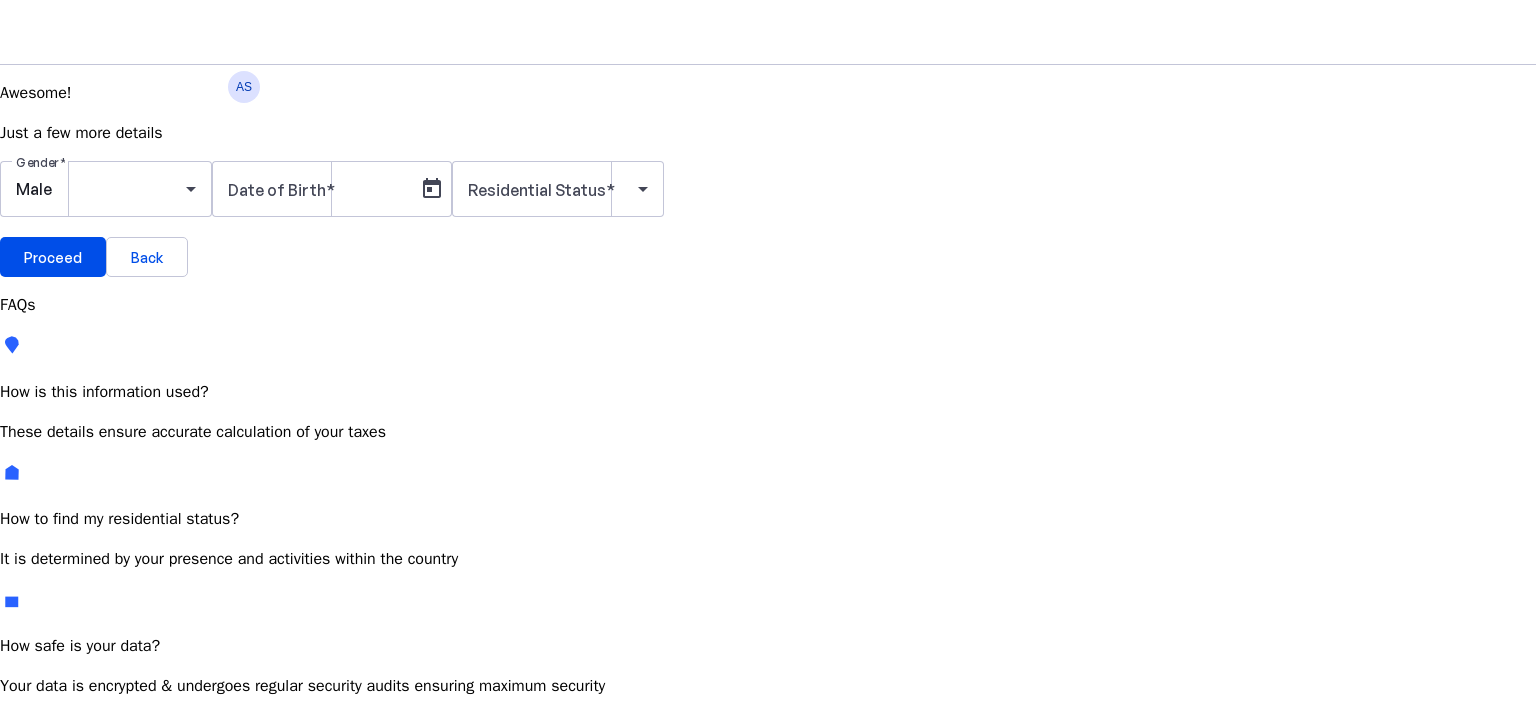 click at bounding box center (157, 757) 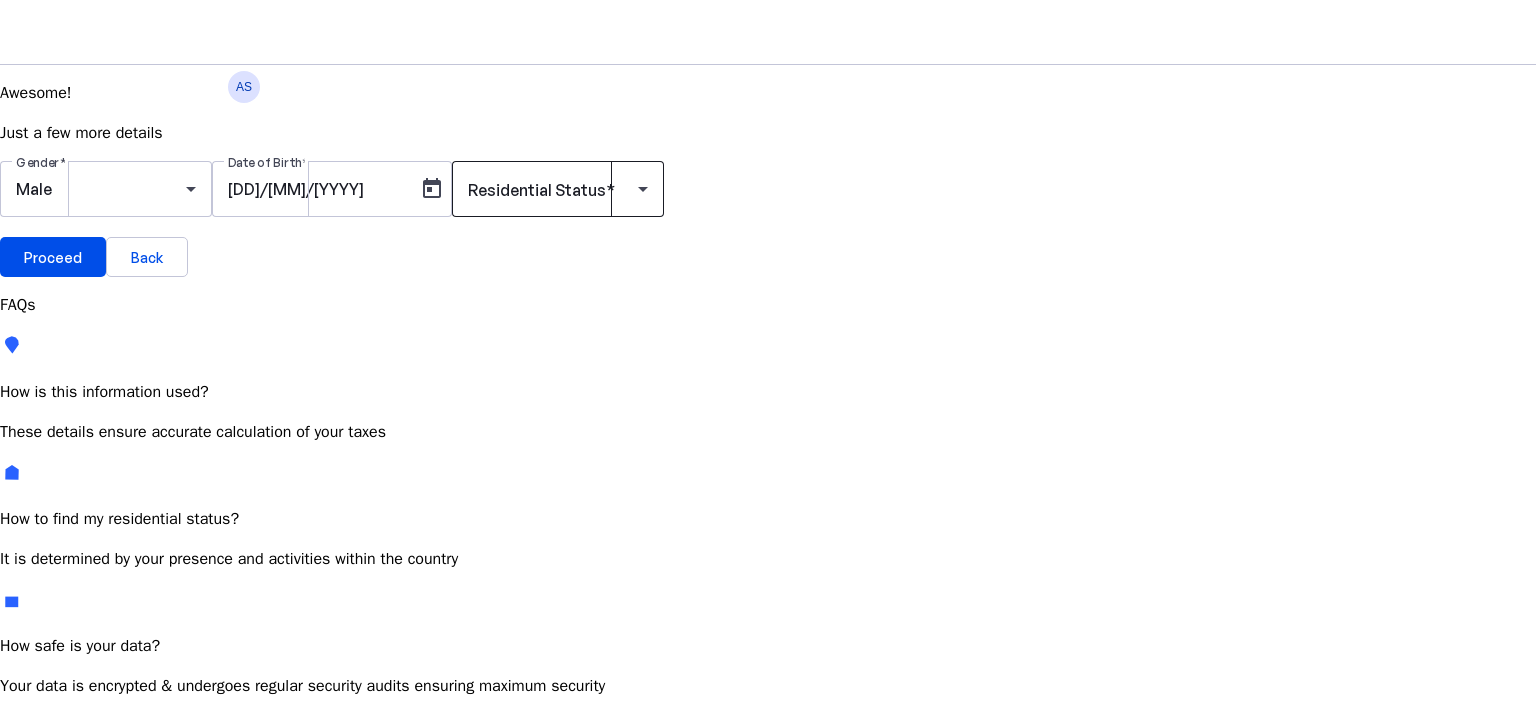 click on "Residential Status" at bounding box center [537, 190] 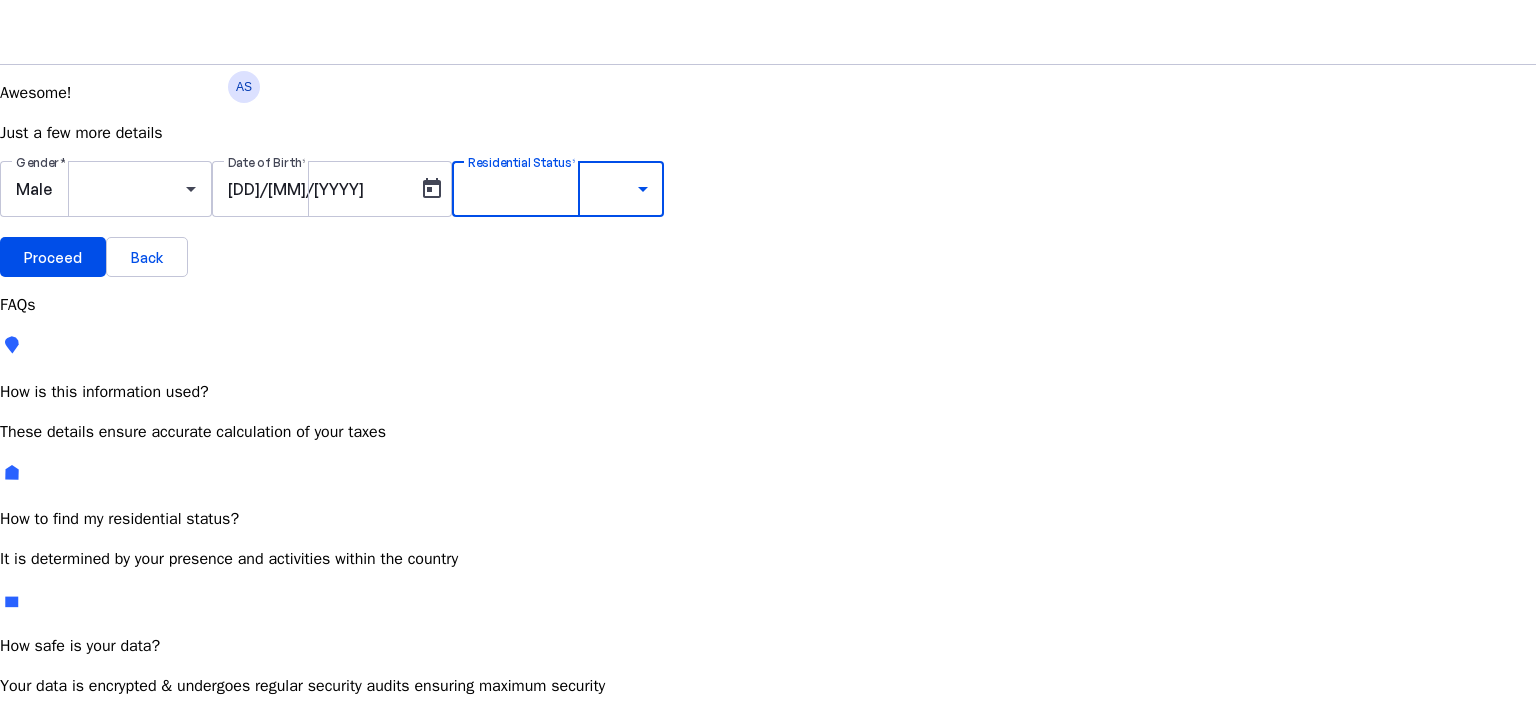 click at bounding box center (768, 714) 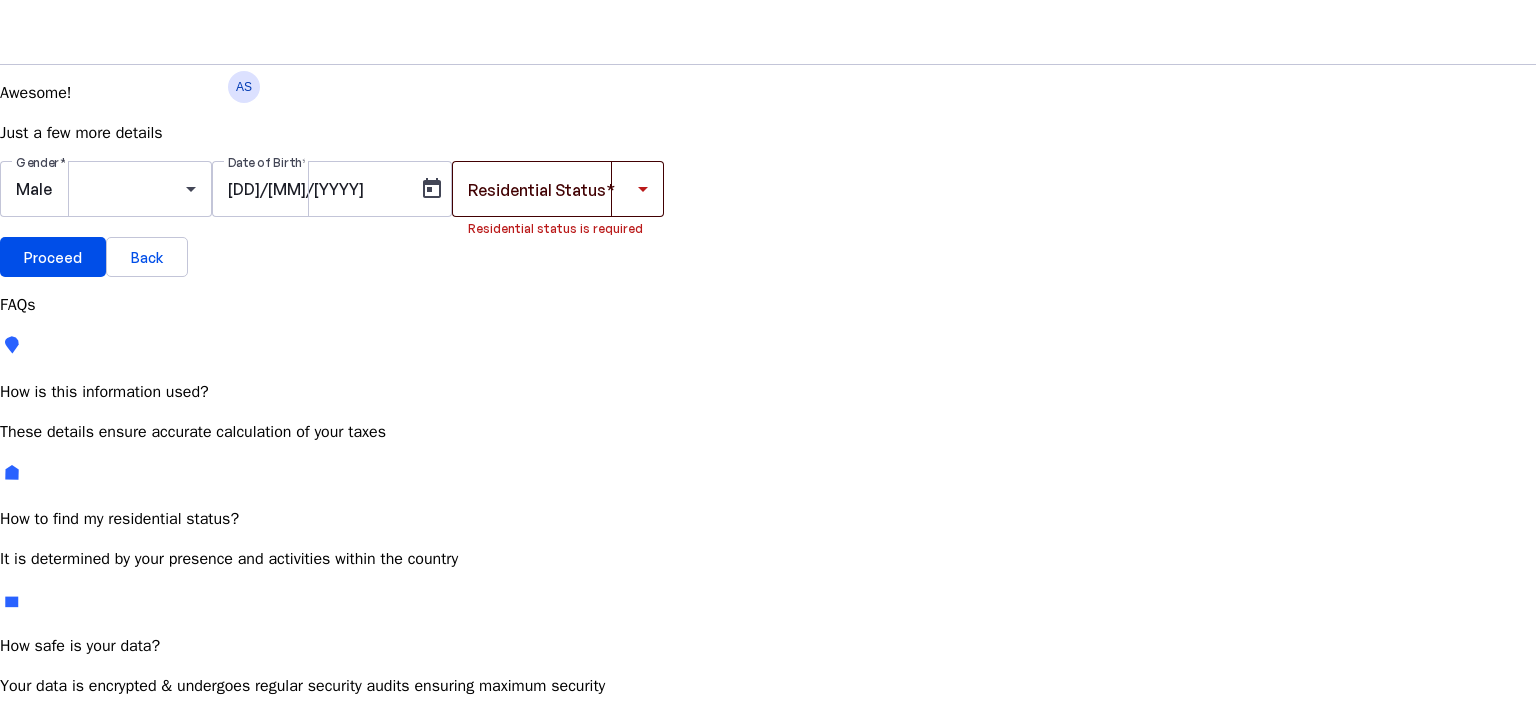 click on "Residential Status" at bounding box center [537, 190] 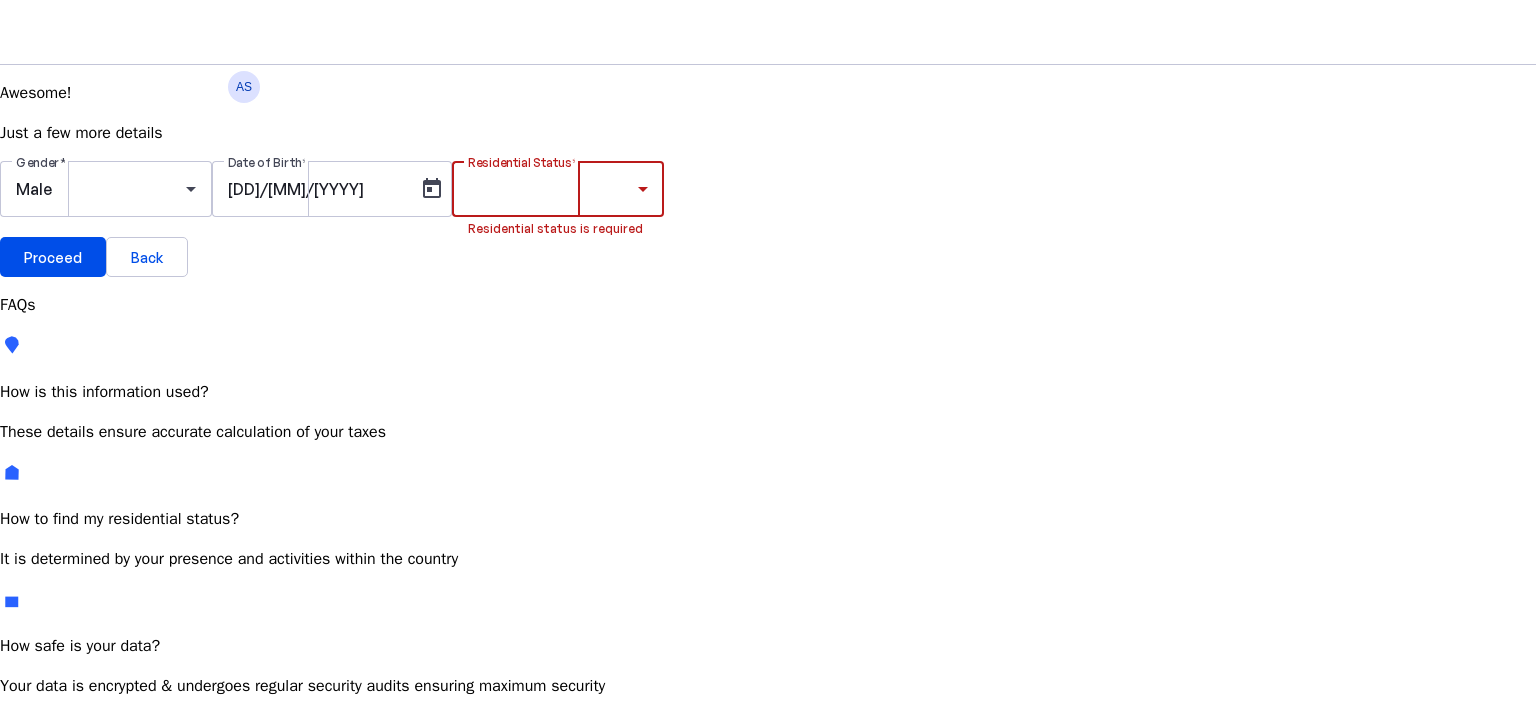 click on "Resident Most Common" at bounding box center (72, 766) 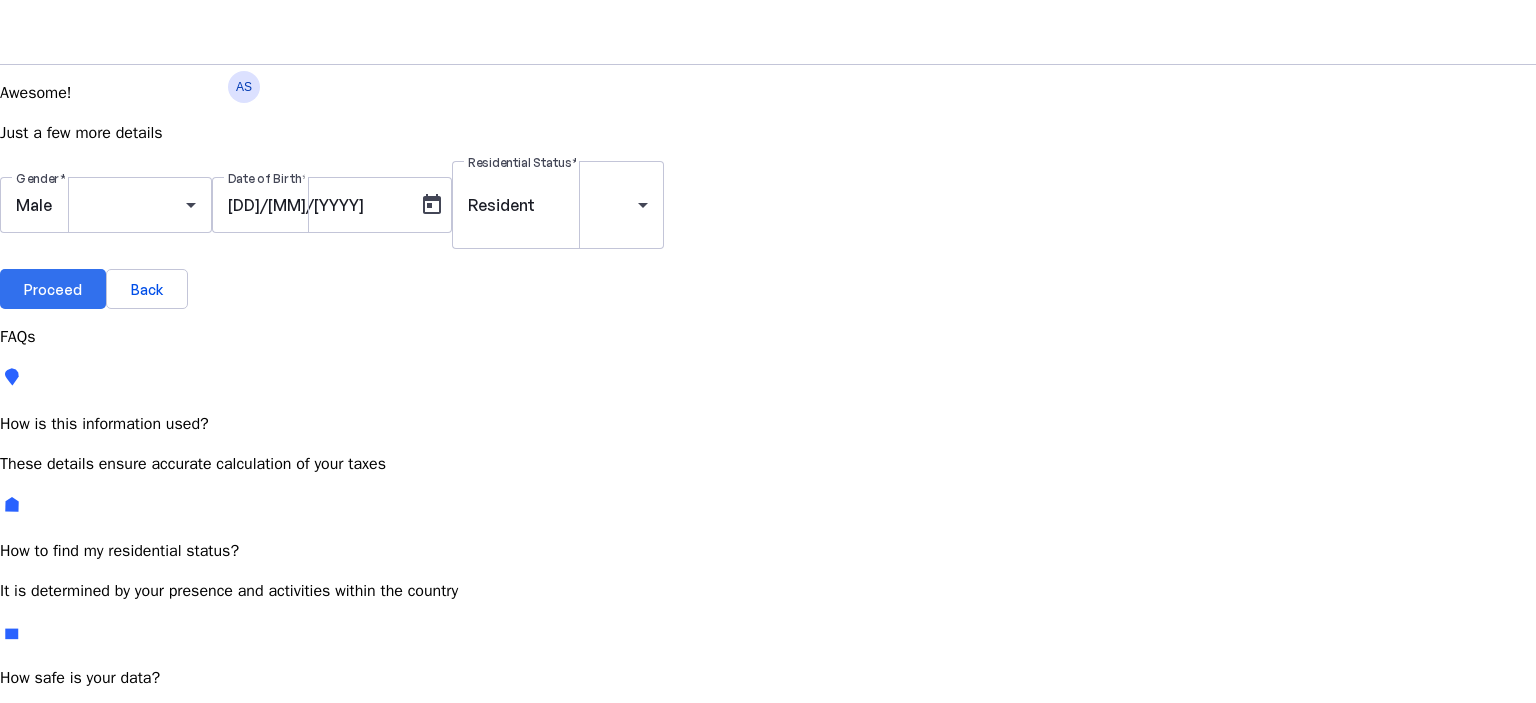 click on "Proceed" at bounding box center (53, 289) 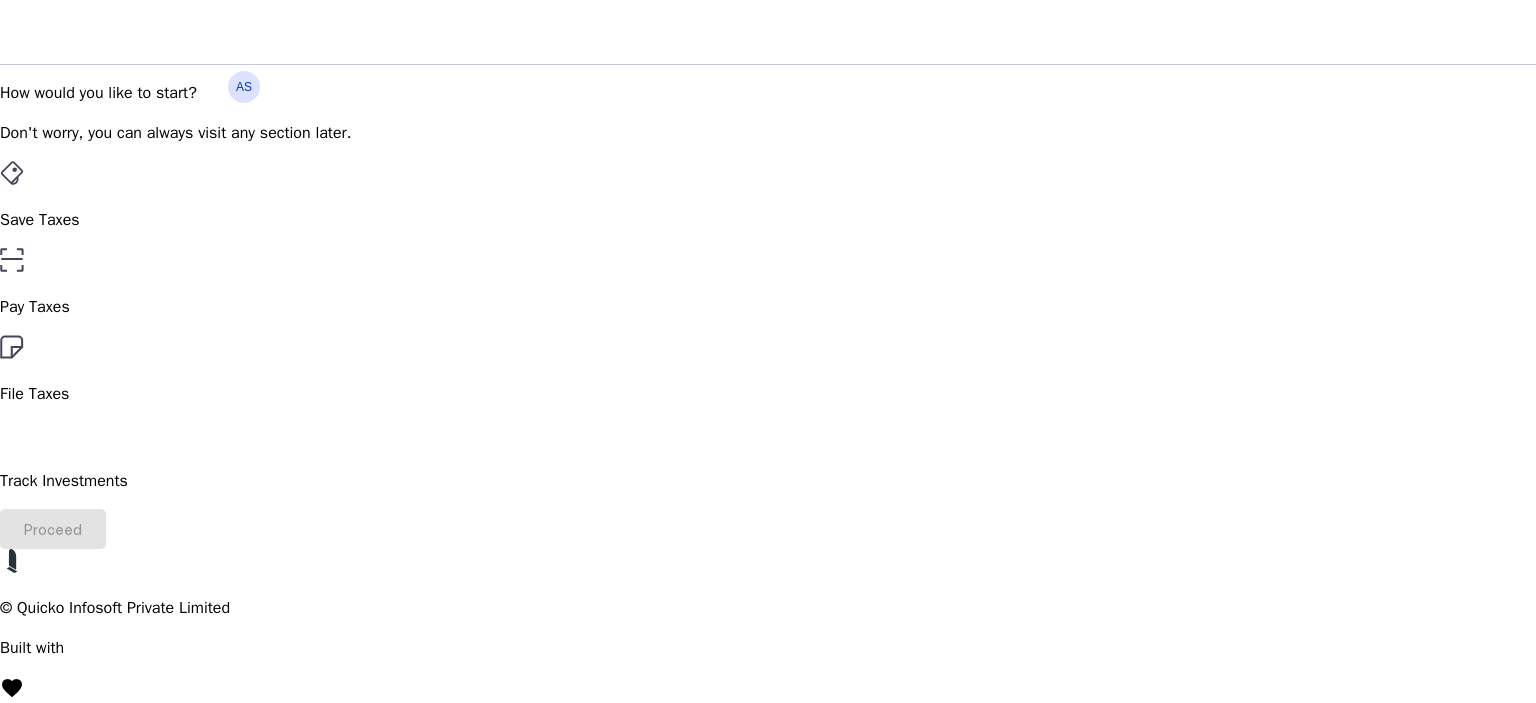 click on "File Taxes" at bounding box center (768, 220) 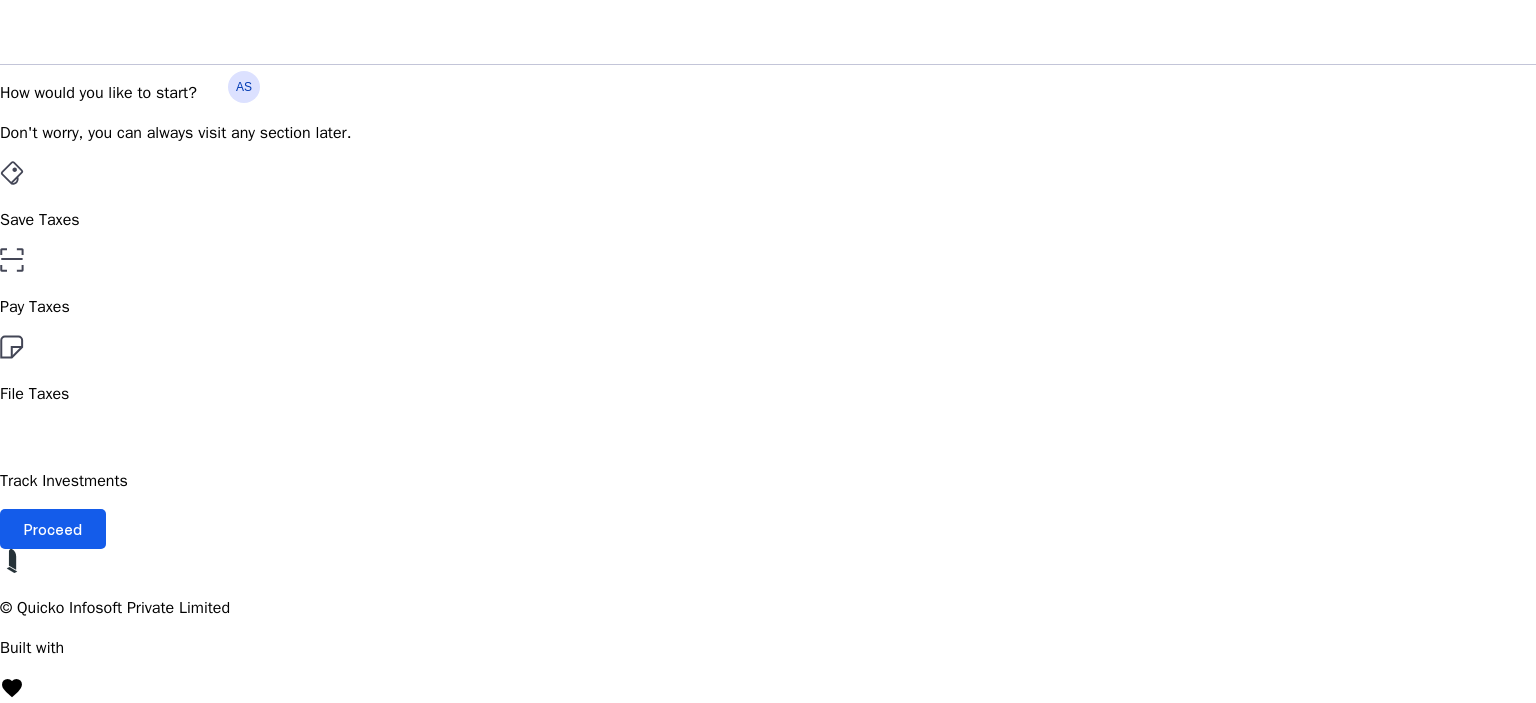 drag, startPoint x: 292, startPoint y: 583, endPoint x: 291, endPoint y: 608, distance: 25.019993 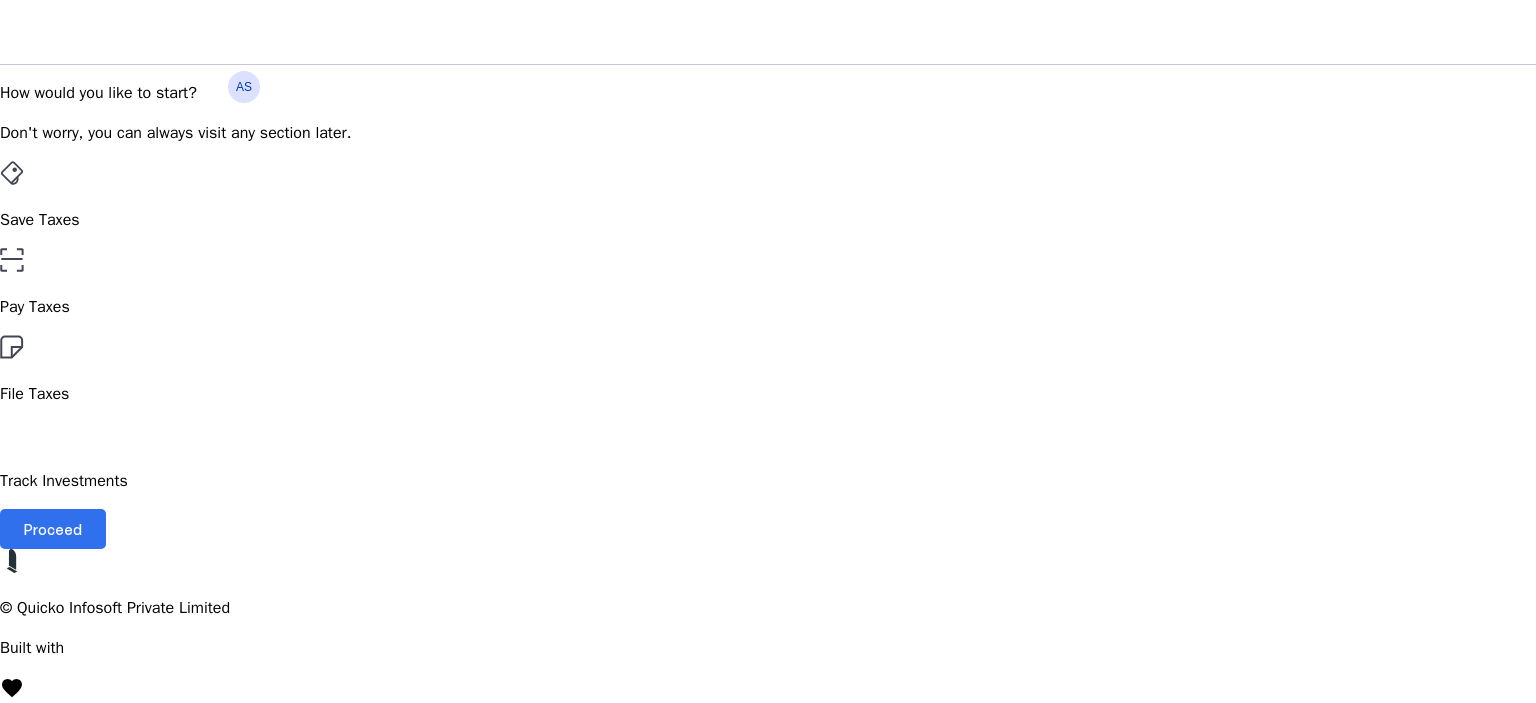 click on "Proceed" at bounding box center [53, 529] 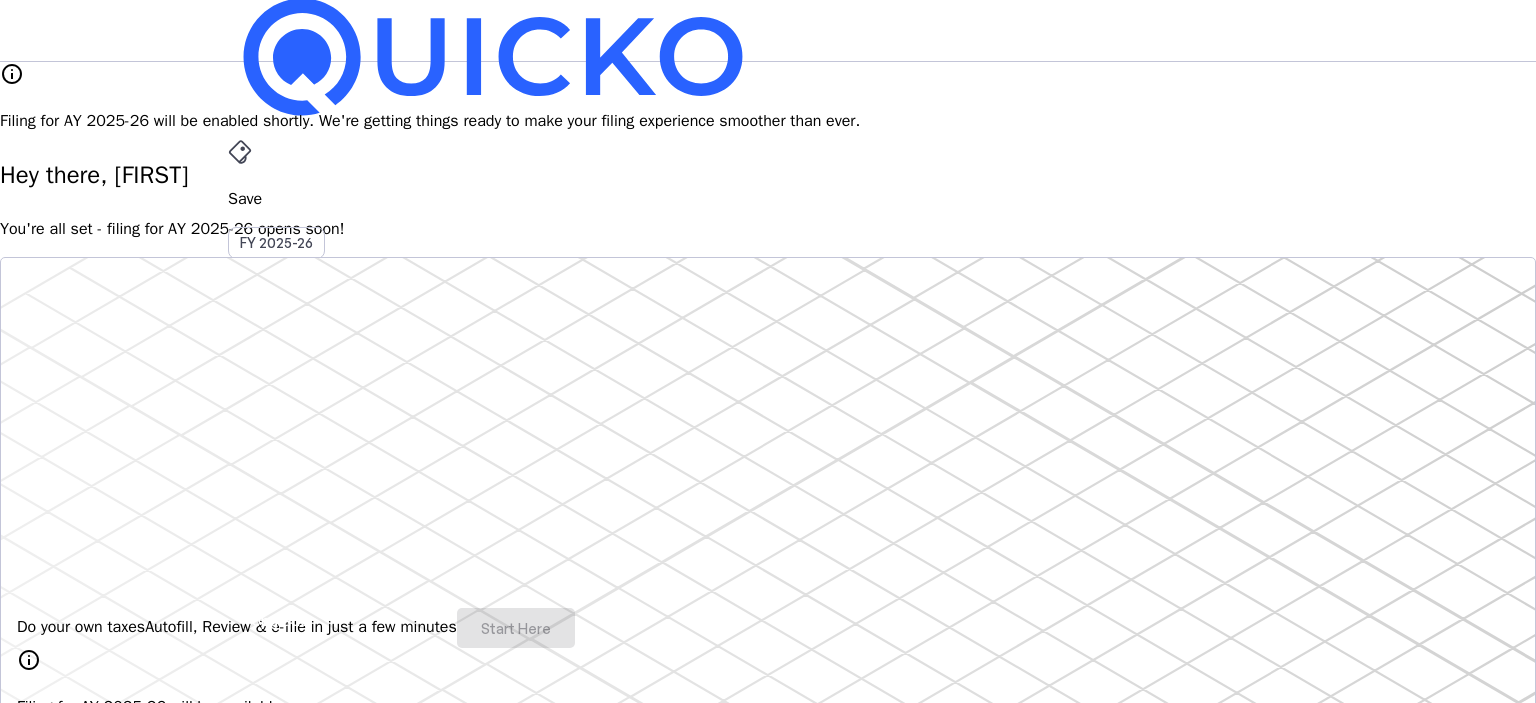 scroll, scrollTop: 0, scrollLeft: 0, axis: both 